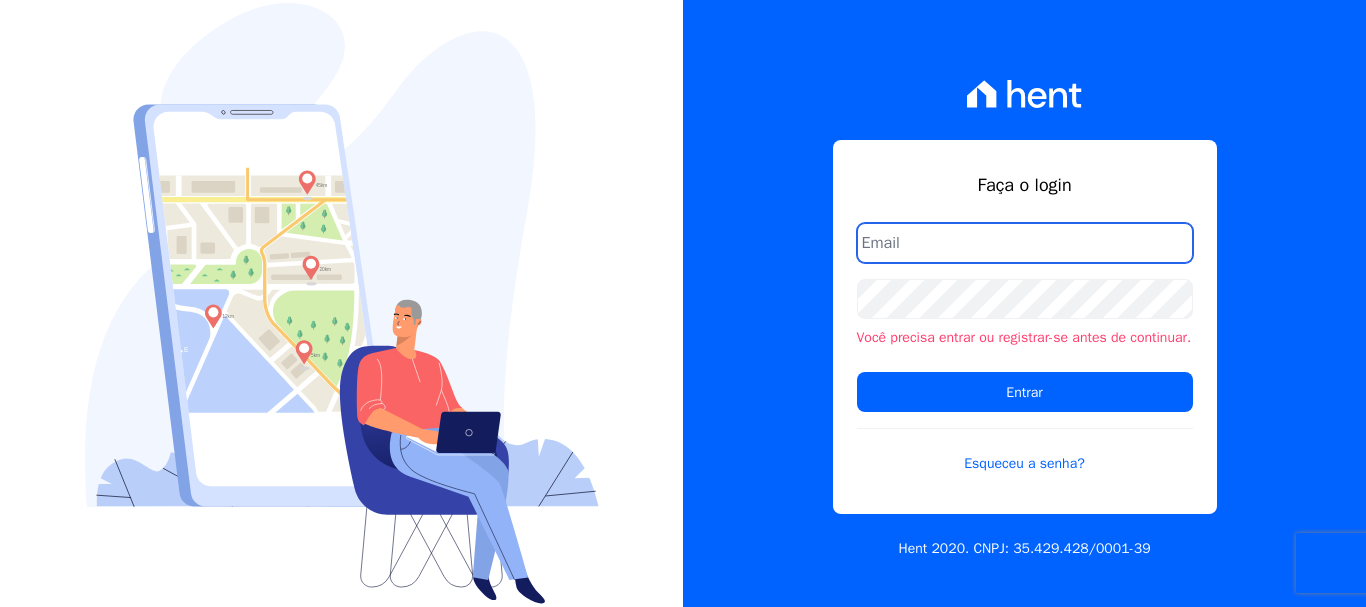scroll, scrollTop: 0, scrollLeft: 0, axis: both 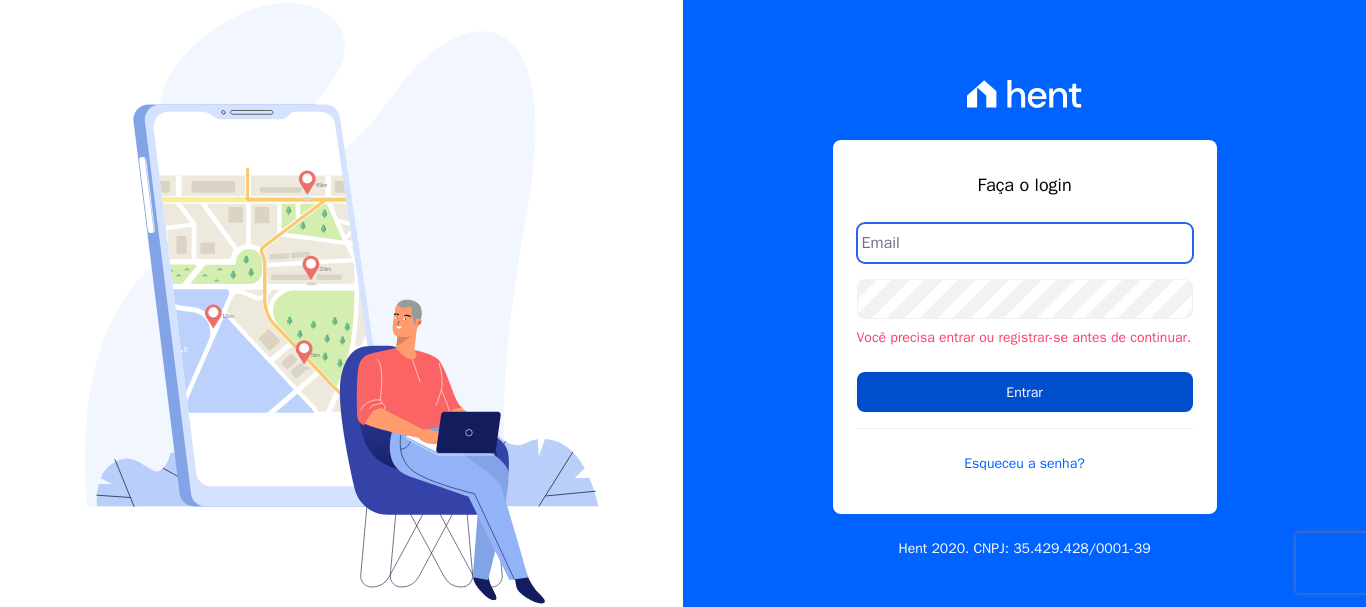 type on "[PERSON_NAME][EMAIL_ADDRESS][PERSON_NAME][DOMAIN_NAME]" 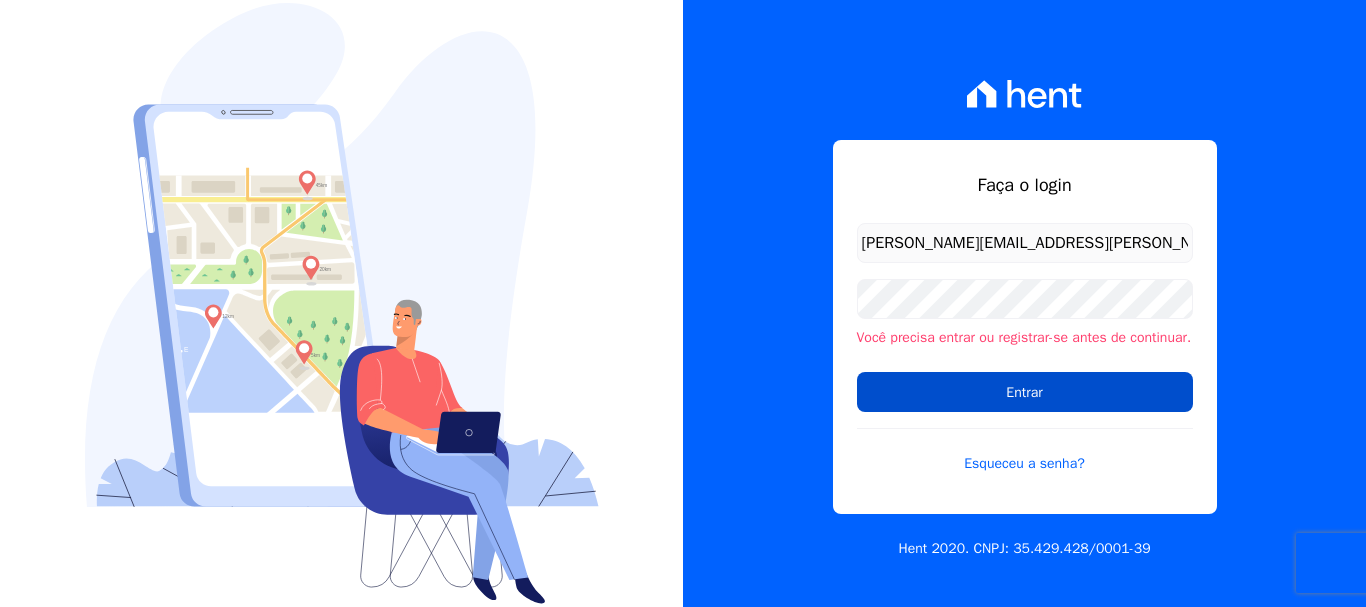 click on "Entrar" at bounding box center [1025, 392] 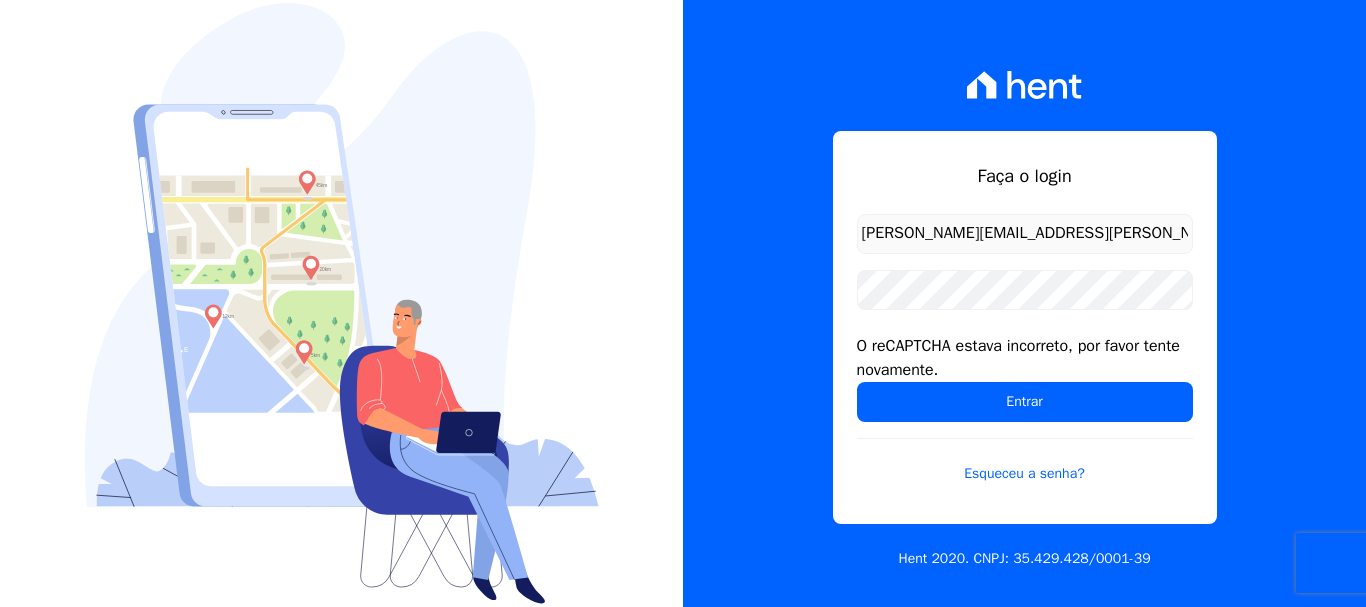 scroll, scrollTop: 0, scrollLeft: 0, axis: both 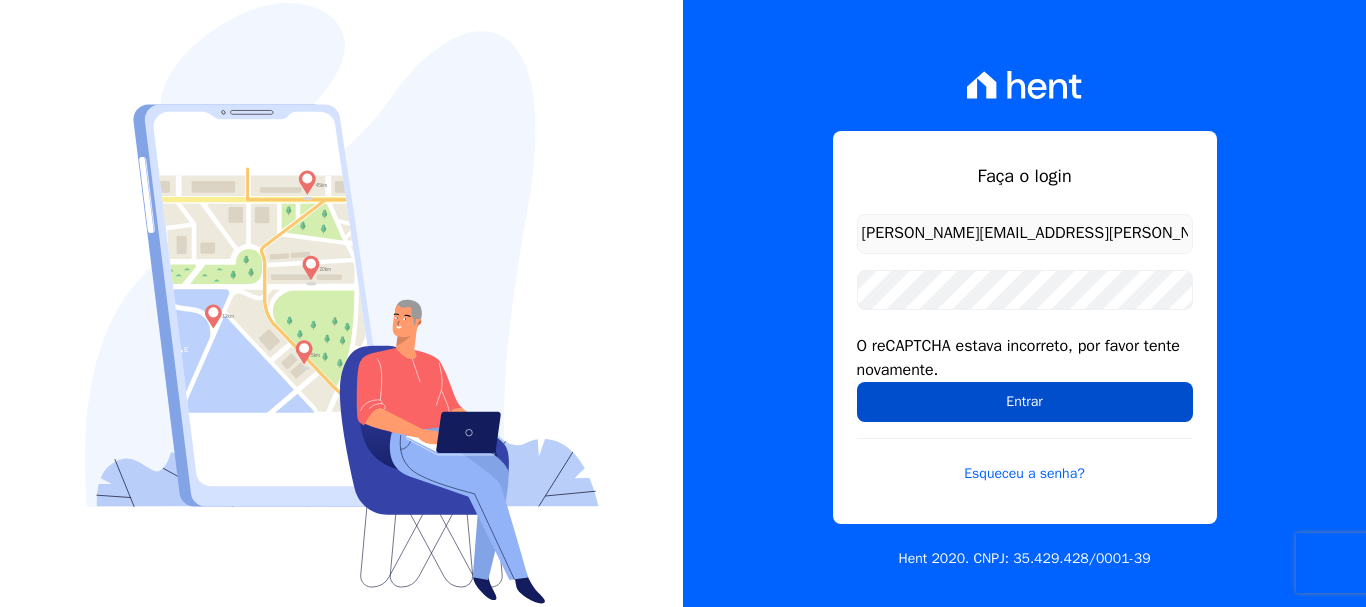 click on "Entrar" at bounding box center (1025, 402) 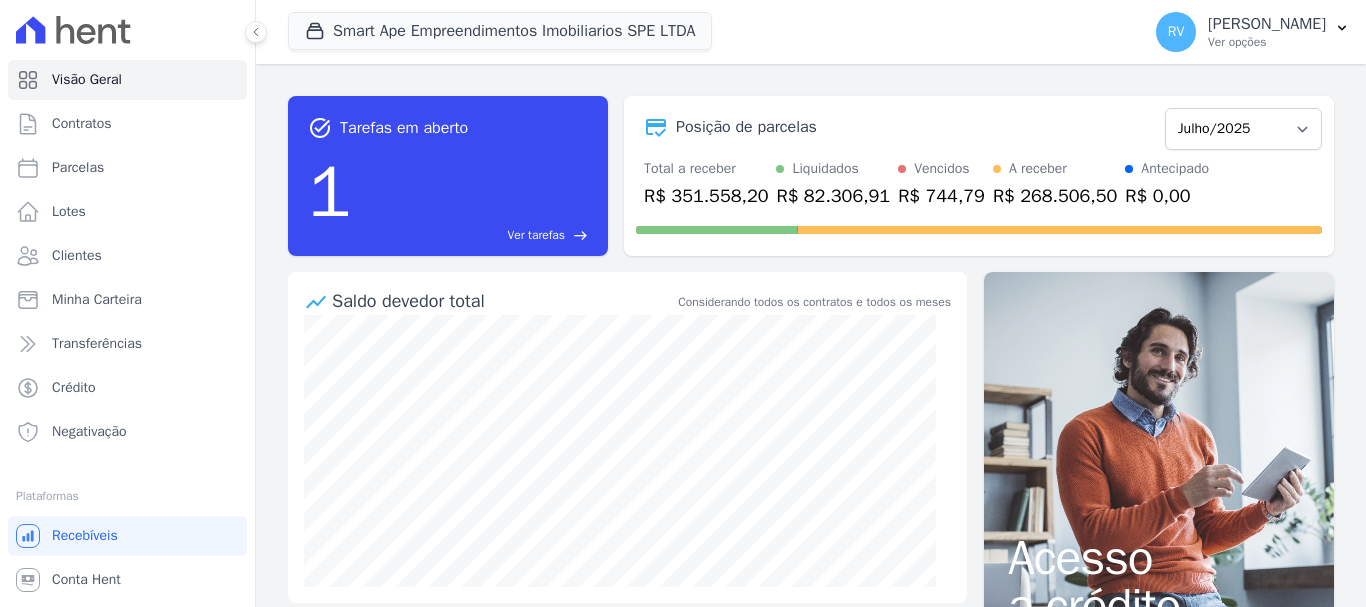 scroll, scrollTop: 0, scrollLeft: 0, axis: both 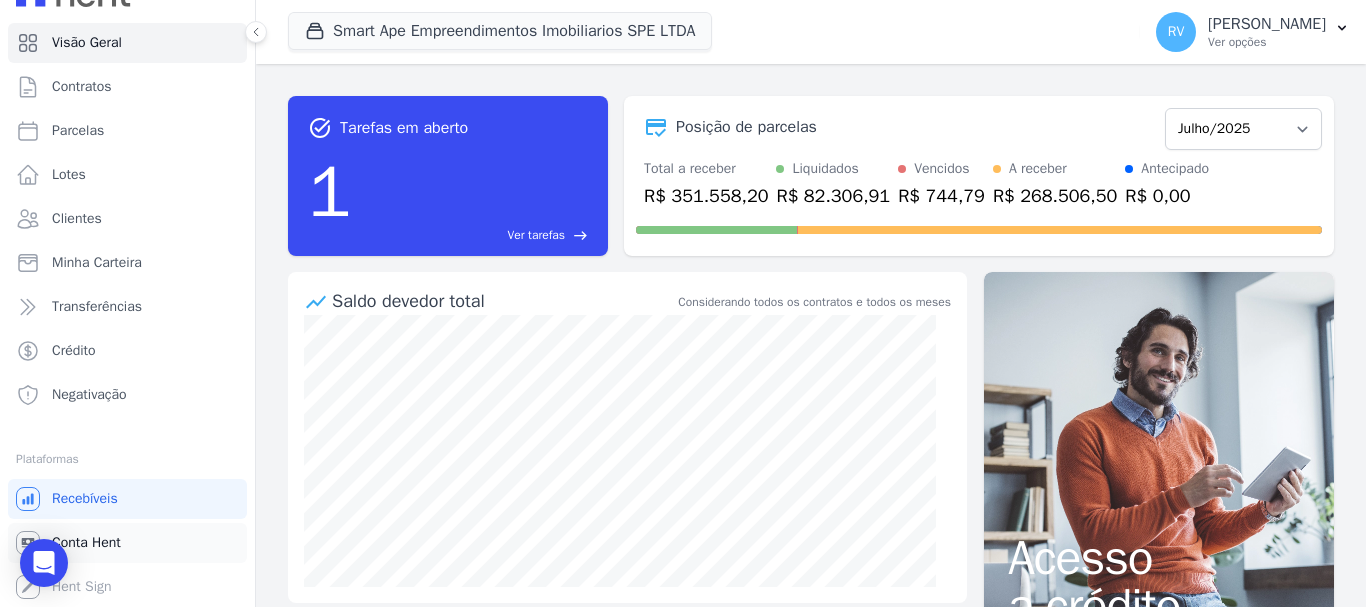 click on "Conta Hent" at bounding box center [86, 543] 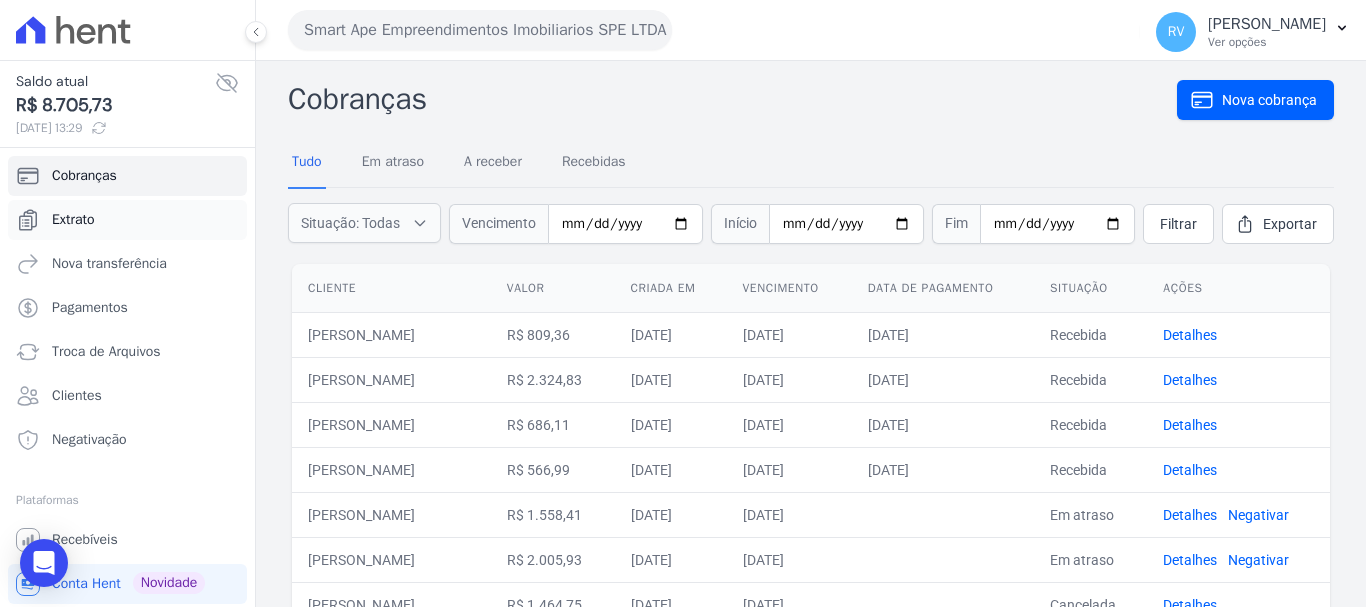 click on "Extrato" at bounding box center (127, 220) 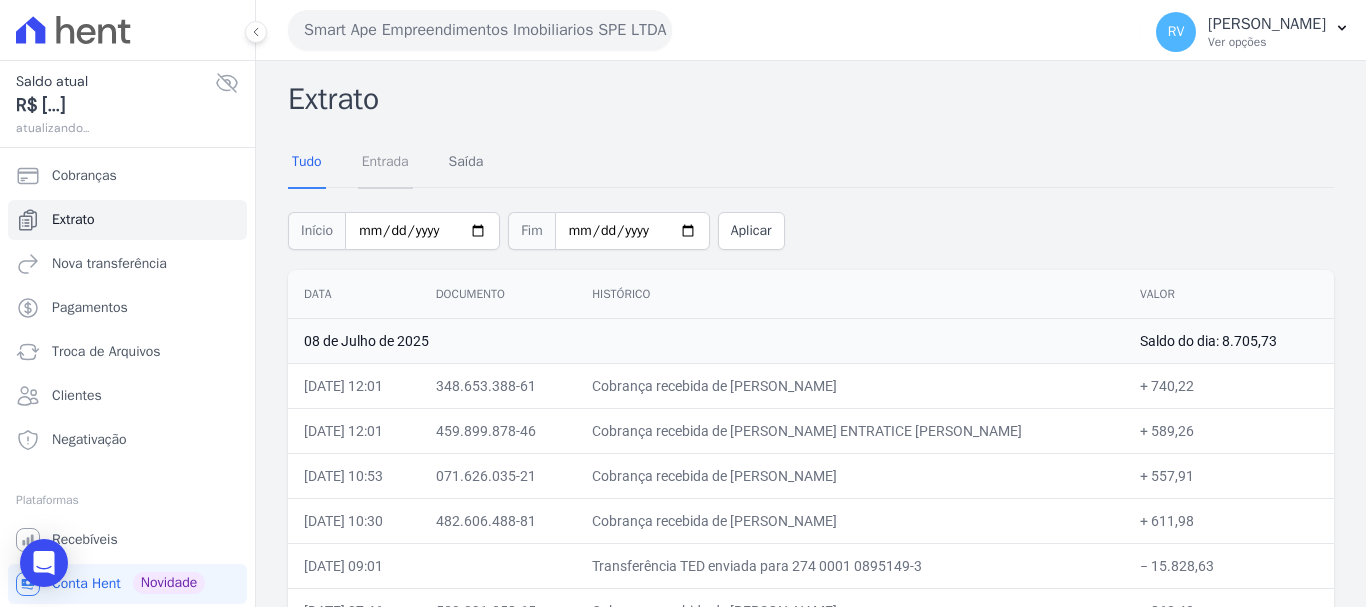 click on "Entrada" at bounding box center [385, 163] 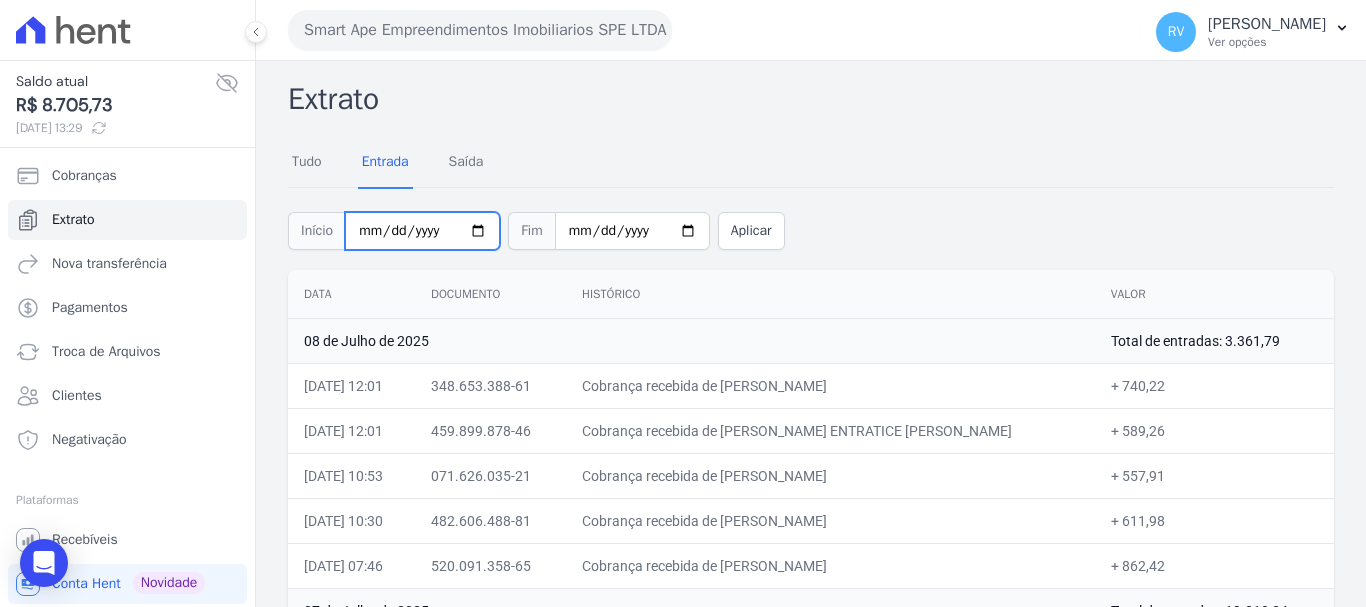 click on "2025-07-01" at bounding box center [422, 231] 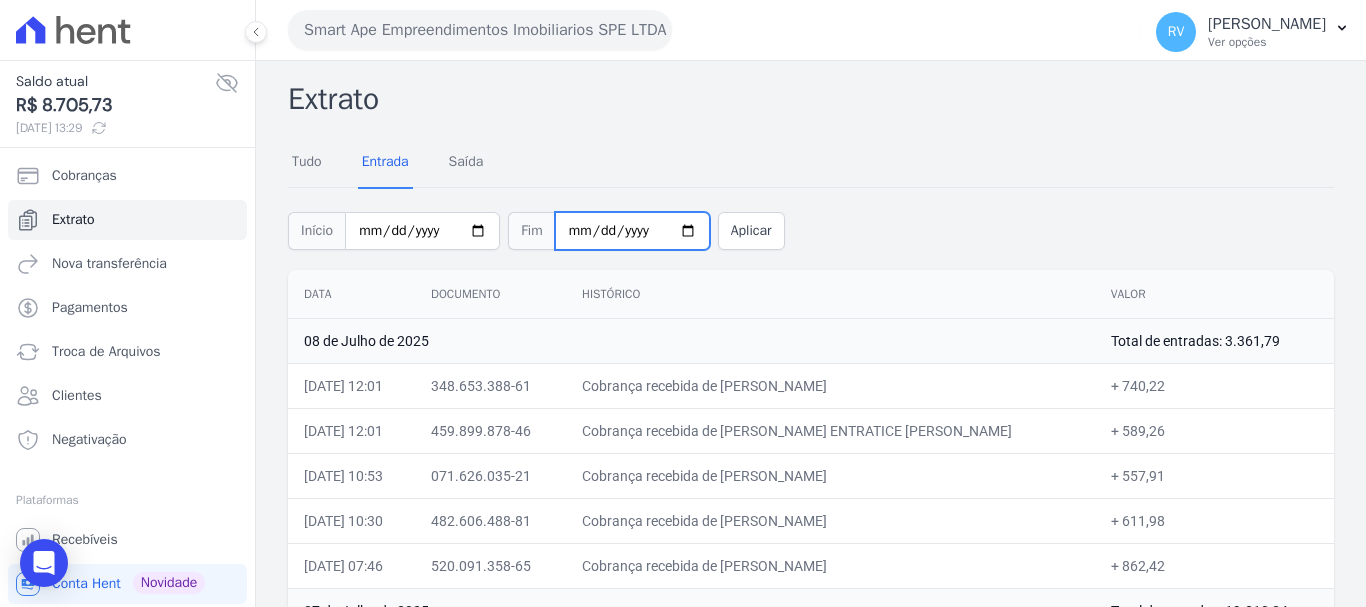 click on "2025-07-08" at bounding box center (632, 231) 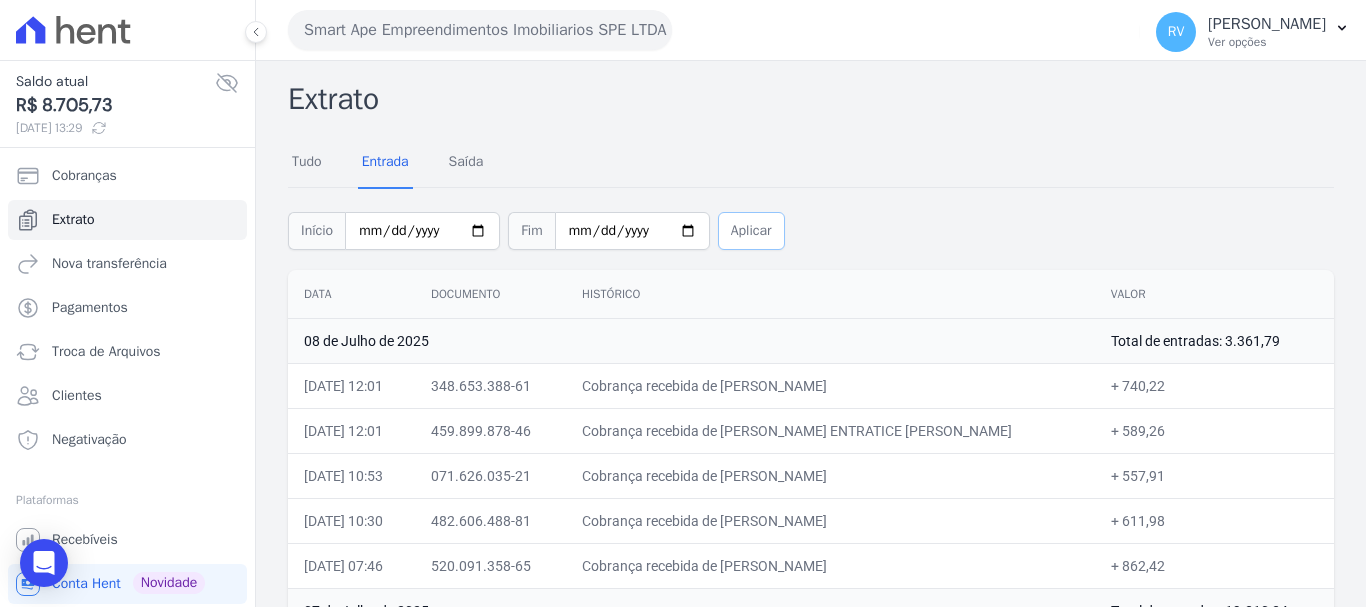 click on "Aplicar" at bounding box center (751, 231) 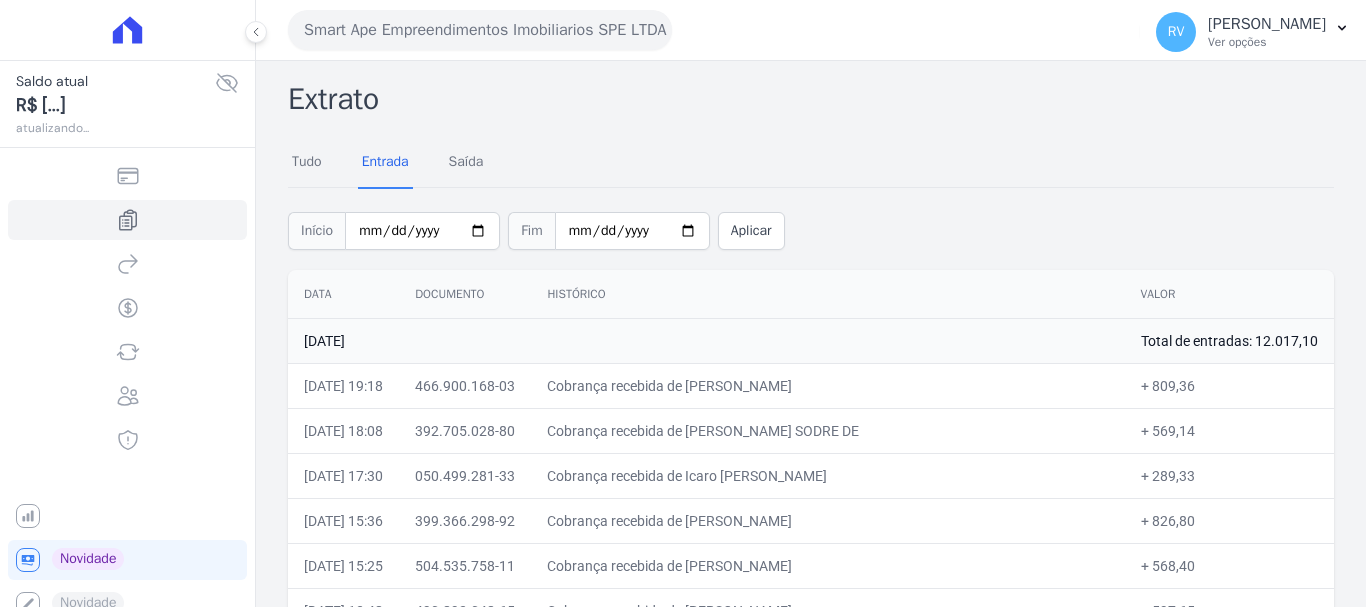 scroll, scrollTop: 0, scrollLeft: 0, axis: both 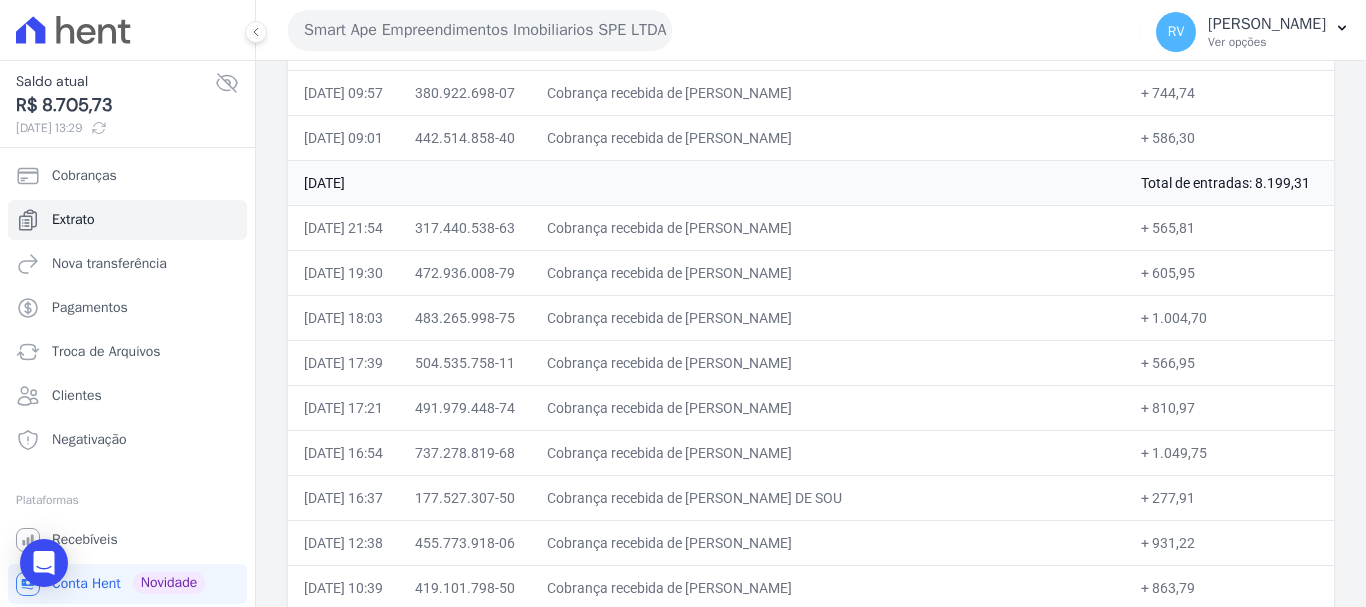 drag, startPoint x: 1213, startPoint y: 182, endPoint x: 1264, endPoint y: 184, distance: 51.0392 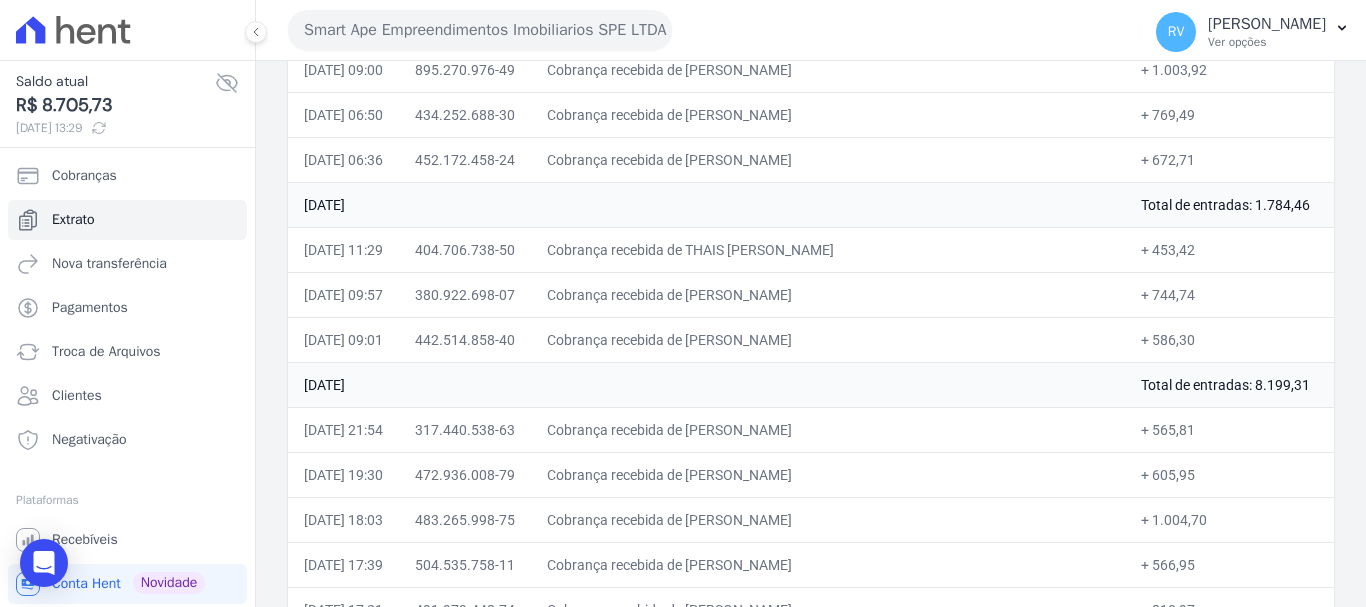 scroll, scrollTop: 12198, scrollLeft: 0, axis: vertical 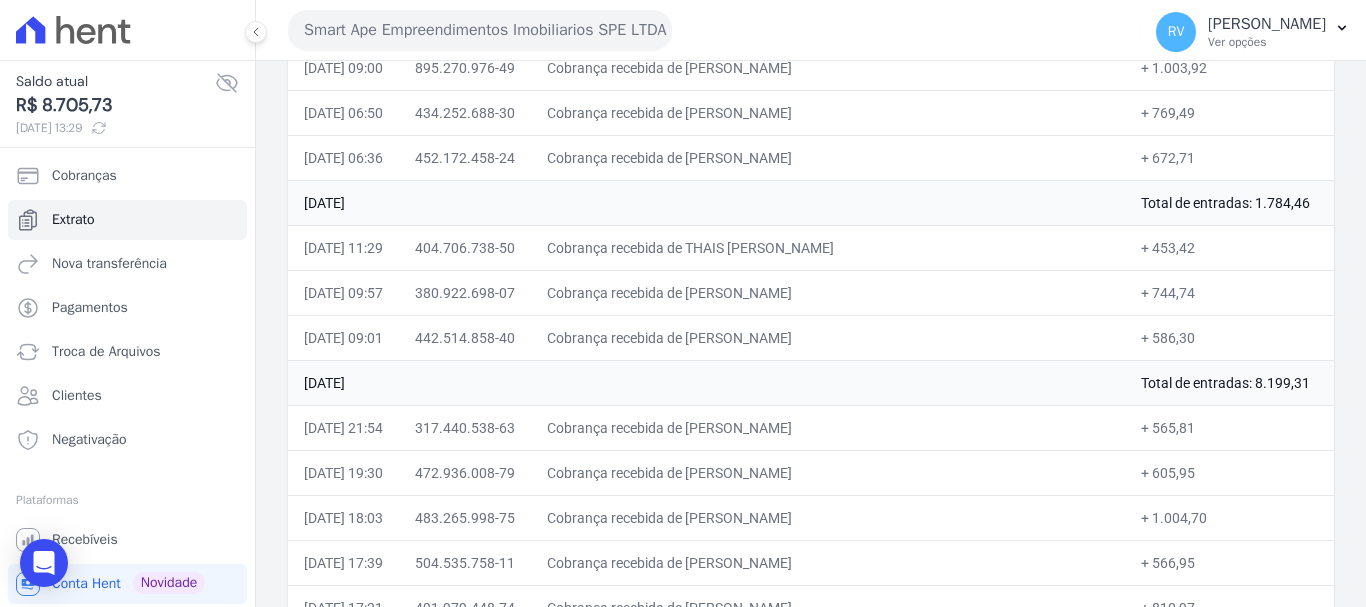 drag, startPoint x: 1216, startPoint y: 204, endPoint x: 1264, endPoint y: 204, distance: 48 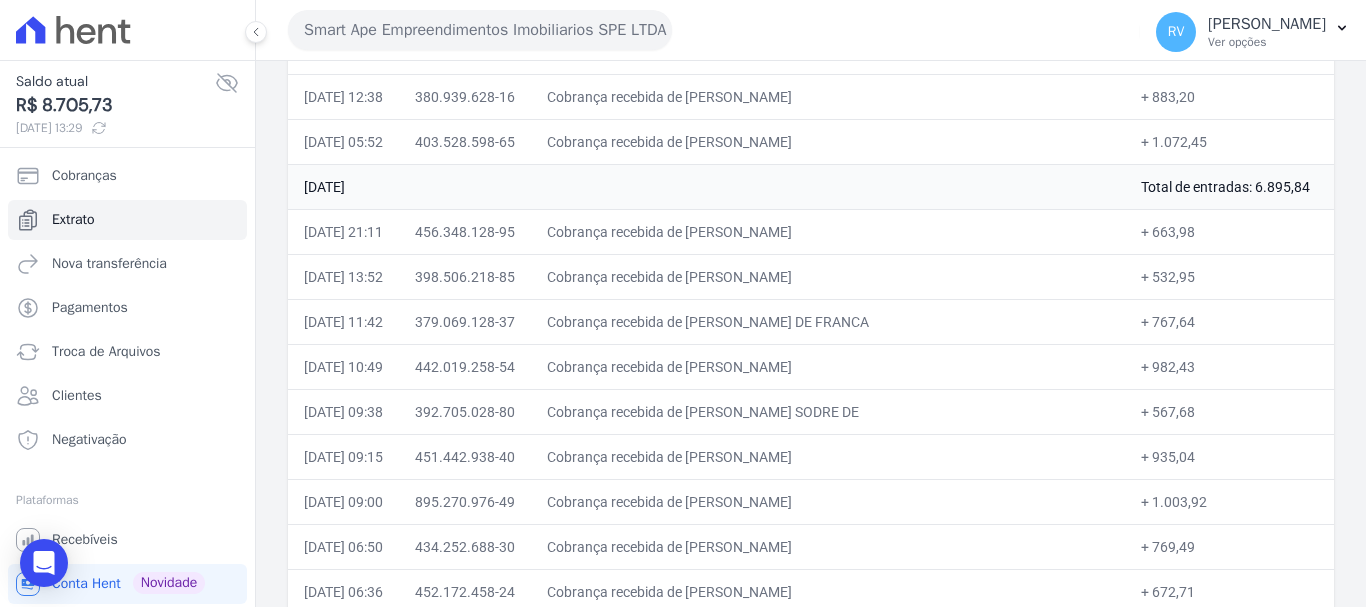 scroll, scrollTop: 11698, scrollLeft: 0, axis: vertical 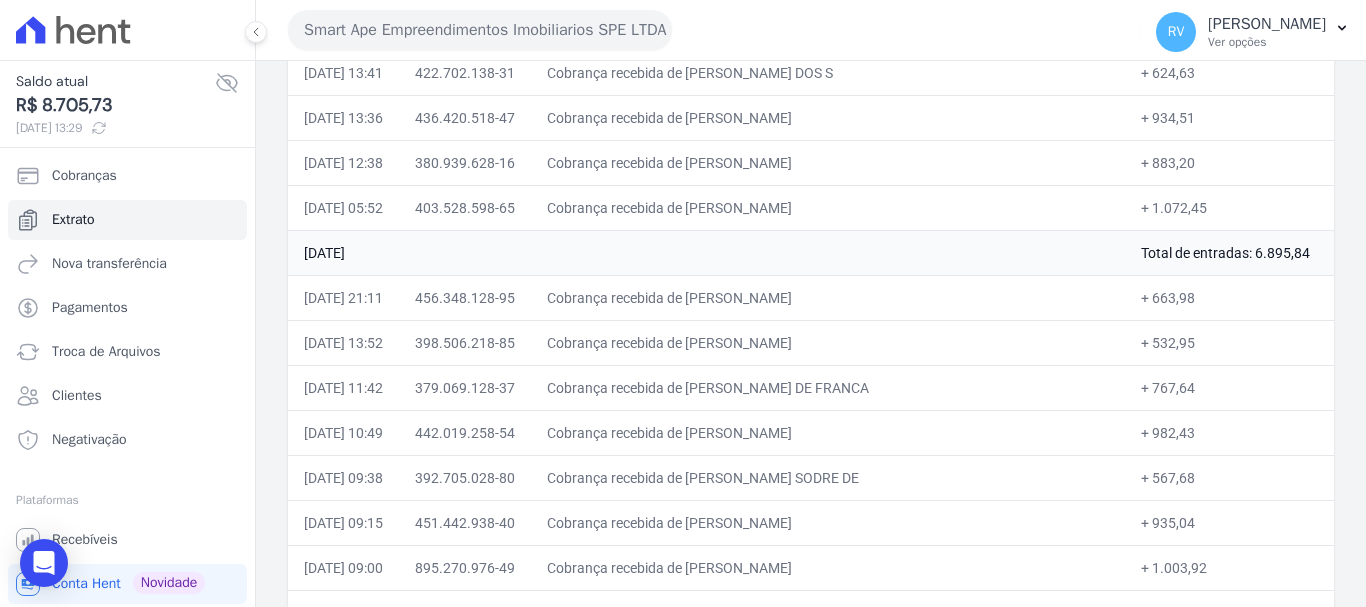 drag, startPoint x: 1214, startPoint y: 254, endPoint x: 1264, endPoint y: 249, distance: 50.24938 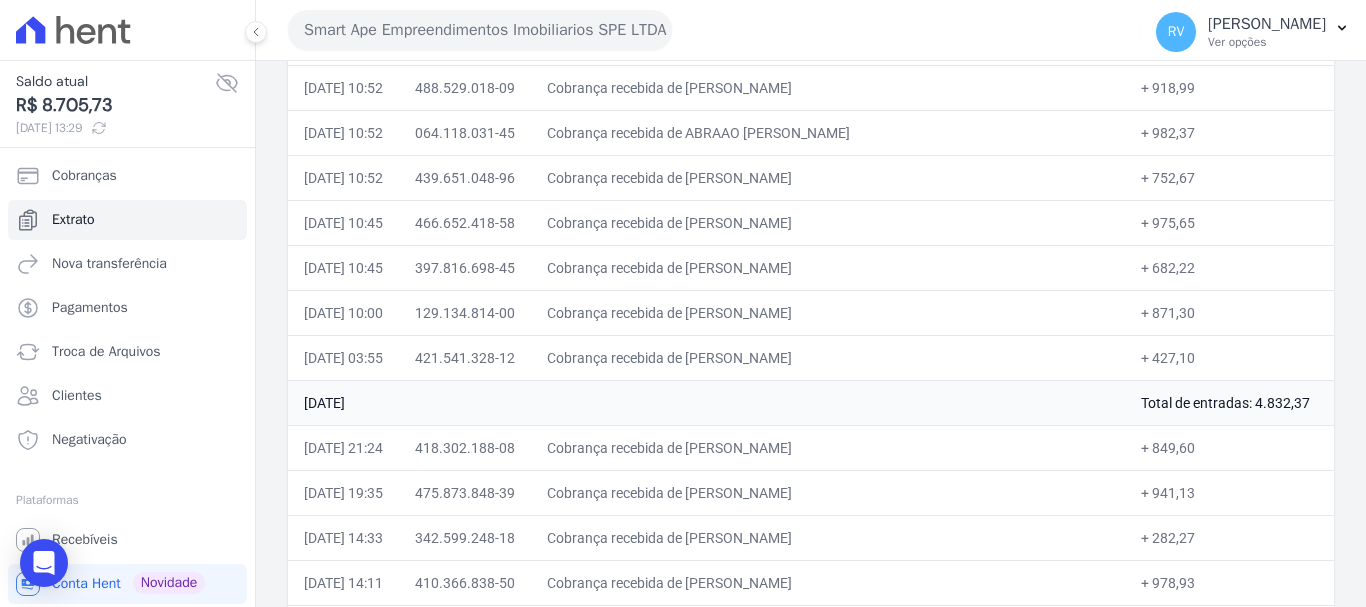 scroll, scrollTop: 9198, scrollLeft: 0, axis: vertical 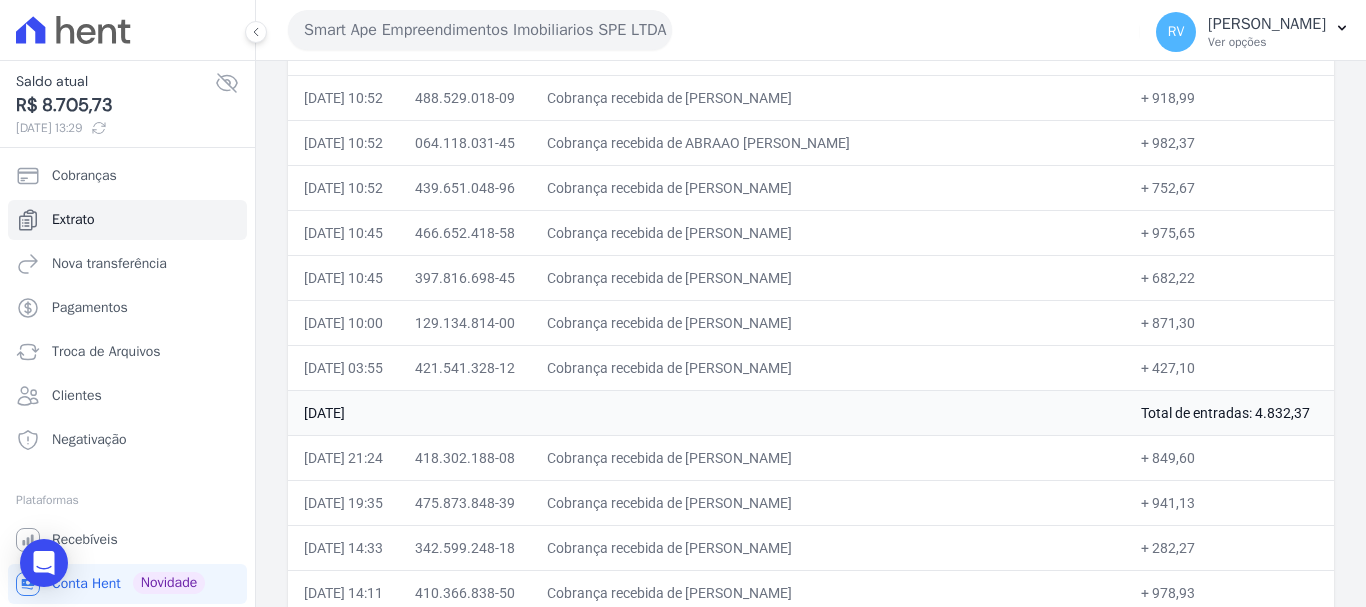 drag, startPoint x: 1213, startPoint y: 413, endPoint x: 1278, endPoint y: 413, distance: 65 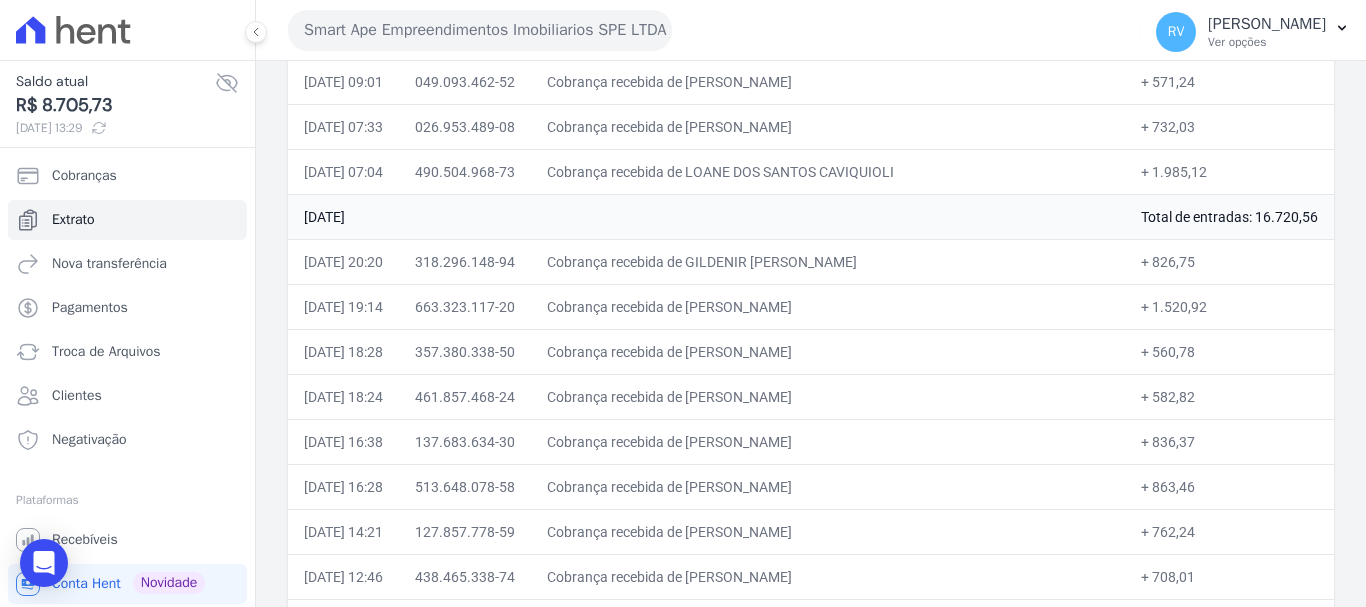 scroll, scrollTop: 8398, scrollLeft: 0, axis: vertical 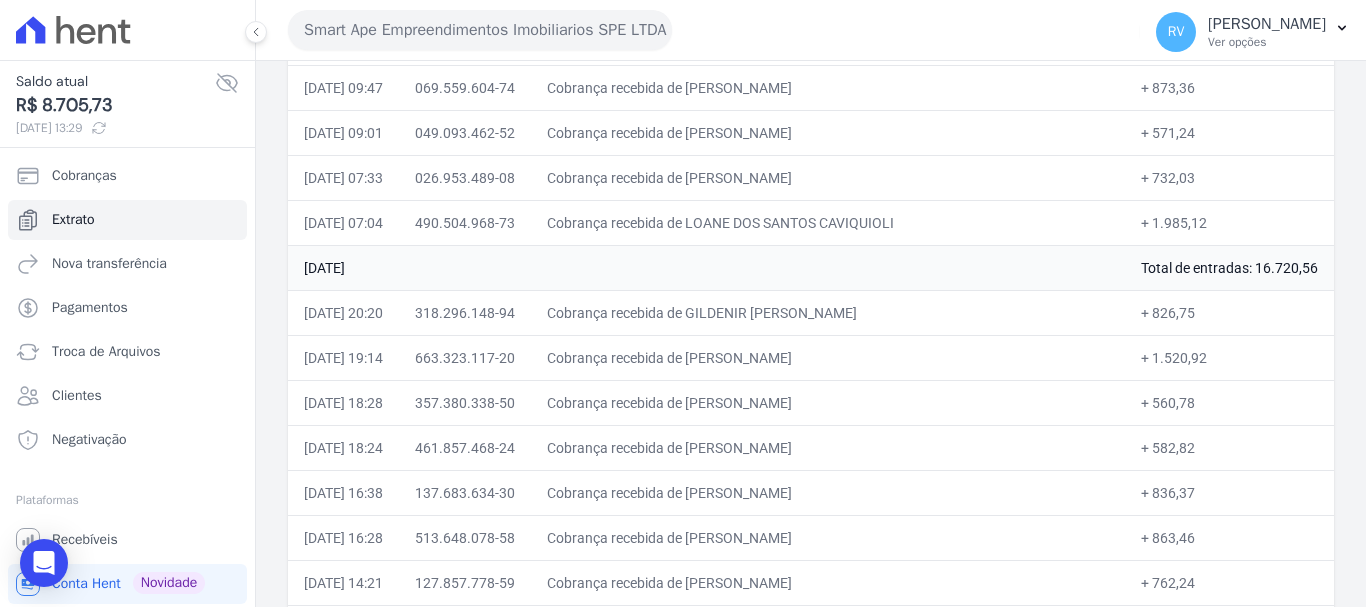 drag, startPoint x: 1223, startPoint y: 265, endPoint x: 1297, endPoint y: 276, distance: 74.8131 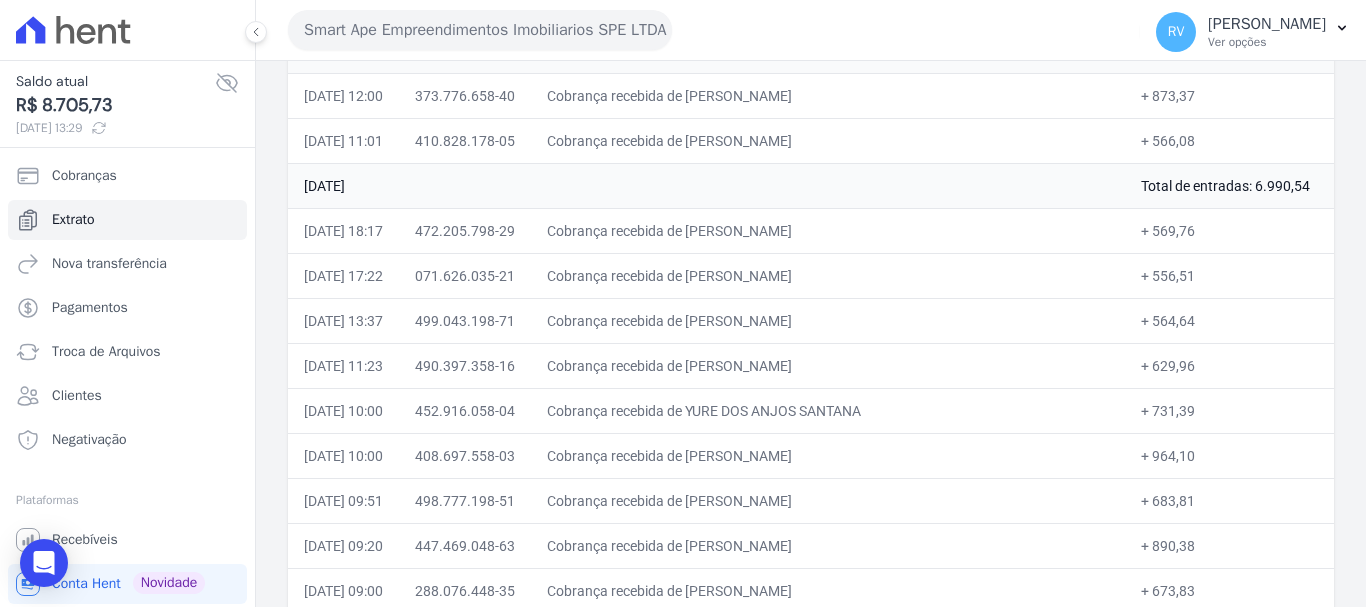 scroll, scrollTop: 6898, scrollLeft: 0, axis: vertical 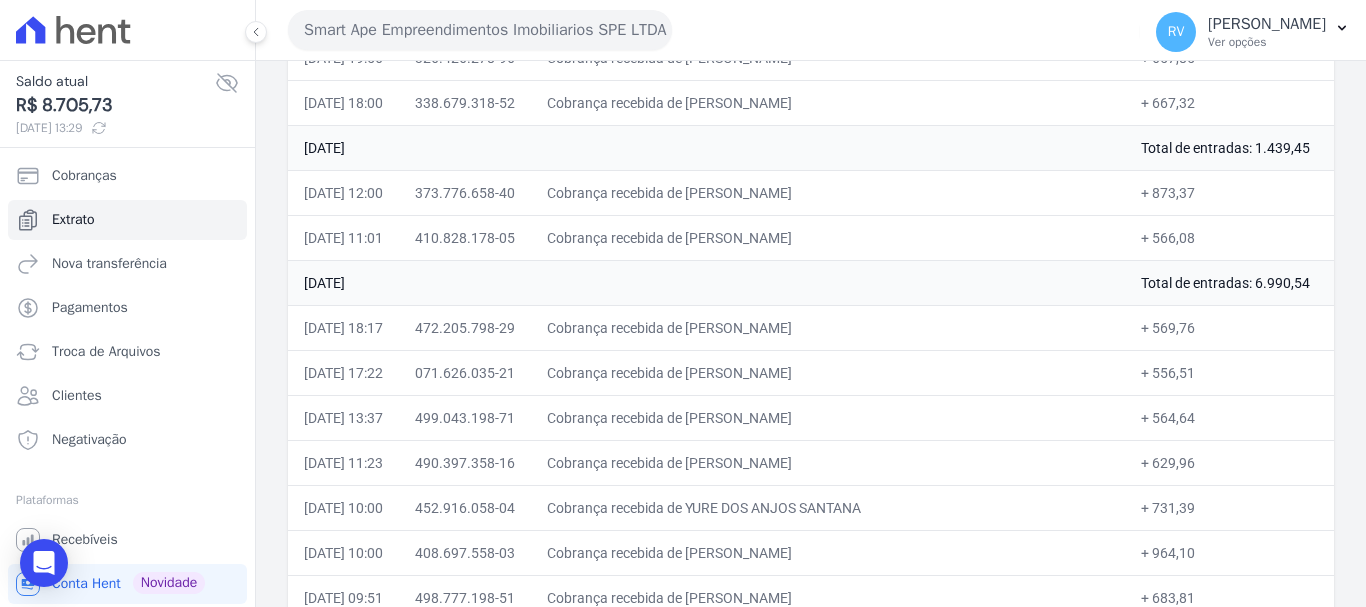 drag, startPoint x: 1216, startPoint y: 286, endPoint x: 1279, endPoint y: 277, distance: 63.63961 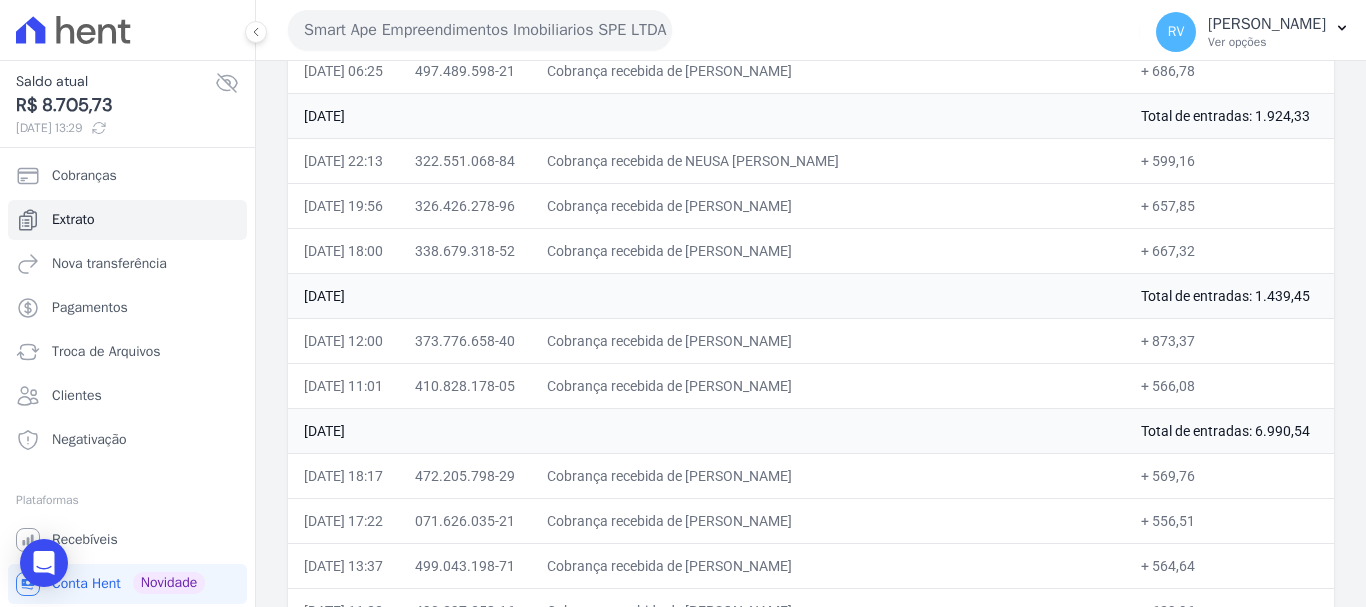 scroll, scrollTop: 6698, scrollLeft: 0, axis: vertical 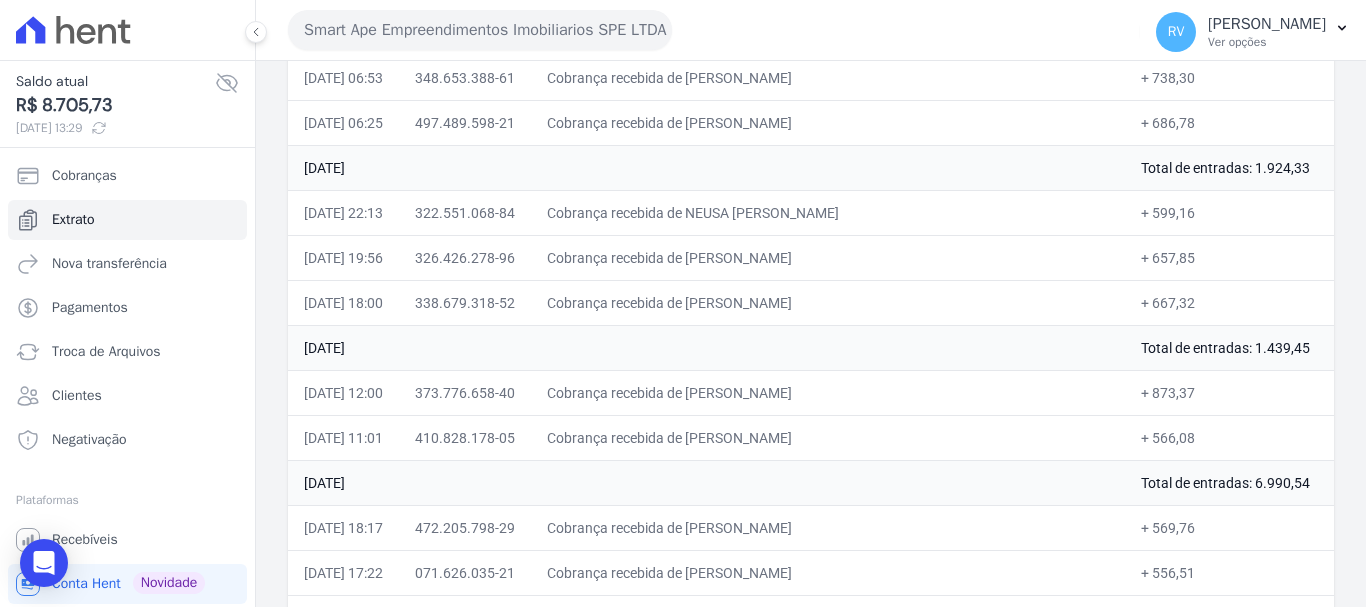 drag, startPoint x: 1216, startPoint y: 349, endPoint x: 1276, endPoint y: 344, distance: 60.207973 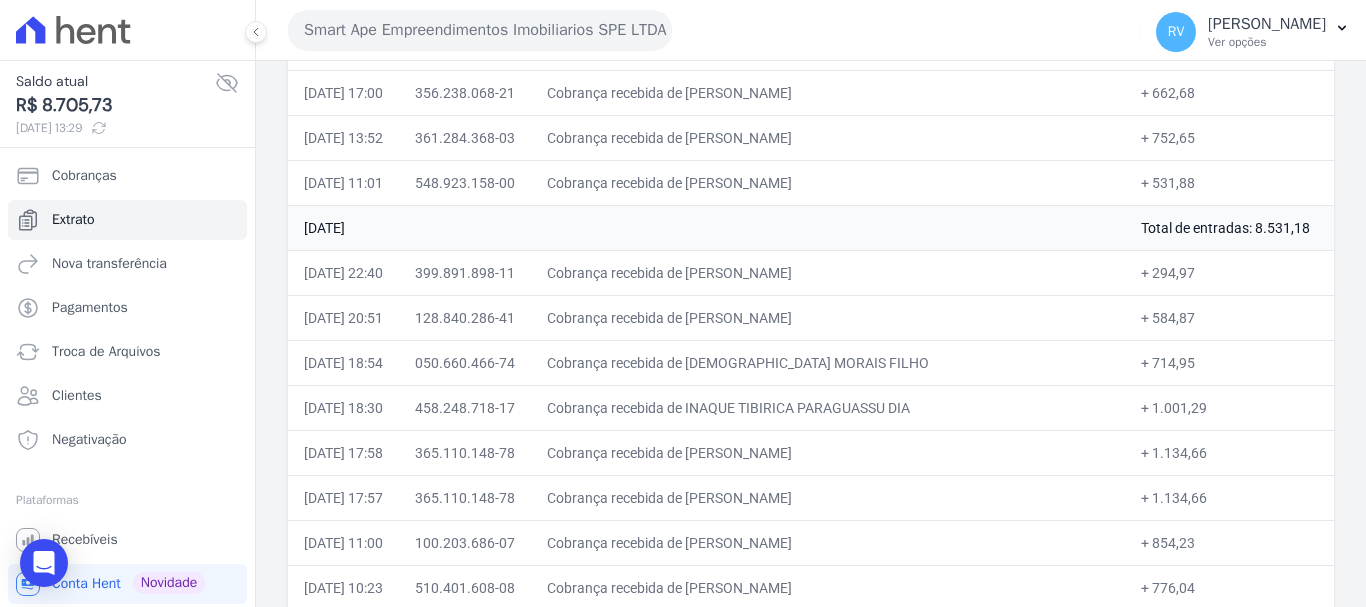 scroll, scrollTop: 6198, scrollLeft: 0, axis: vertical 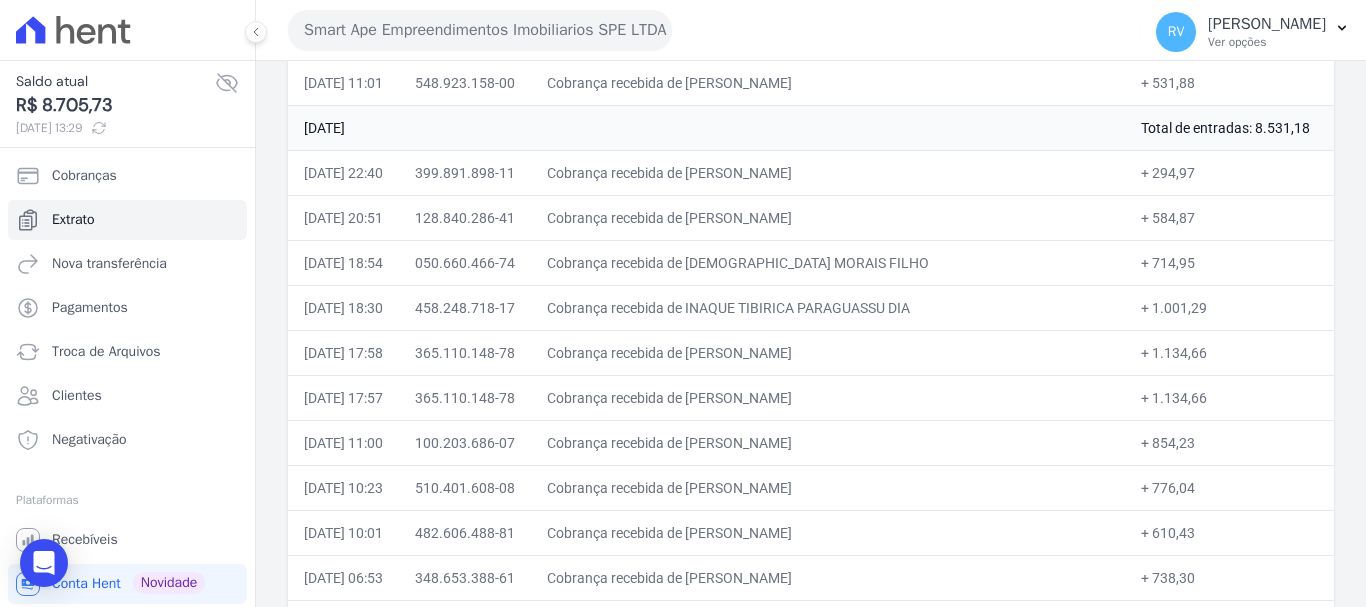 drag, startPoint x: 1114, startPoint y: 268, endPoint x: 1132, endPoint y: 263, distance: 18.681541 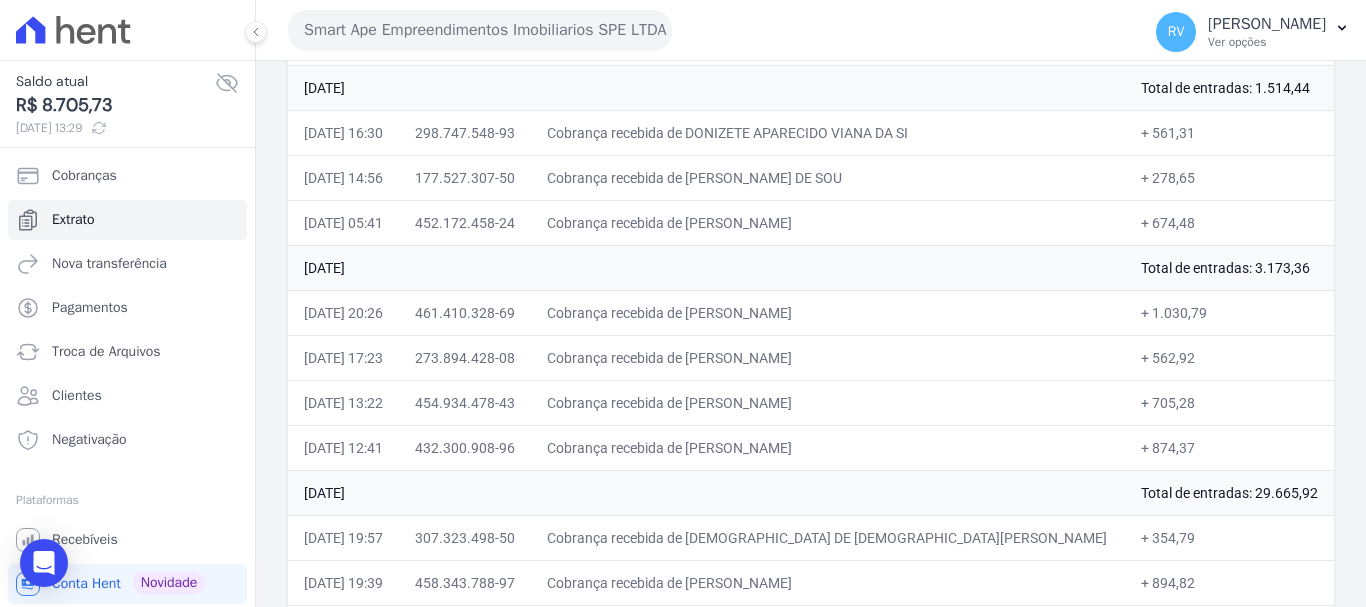 scroll, scrollTop: 1098, scrollLeft: 0, axis: vertical 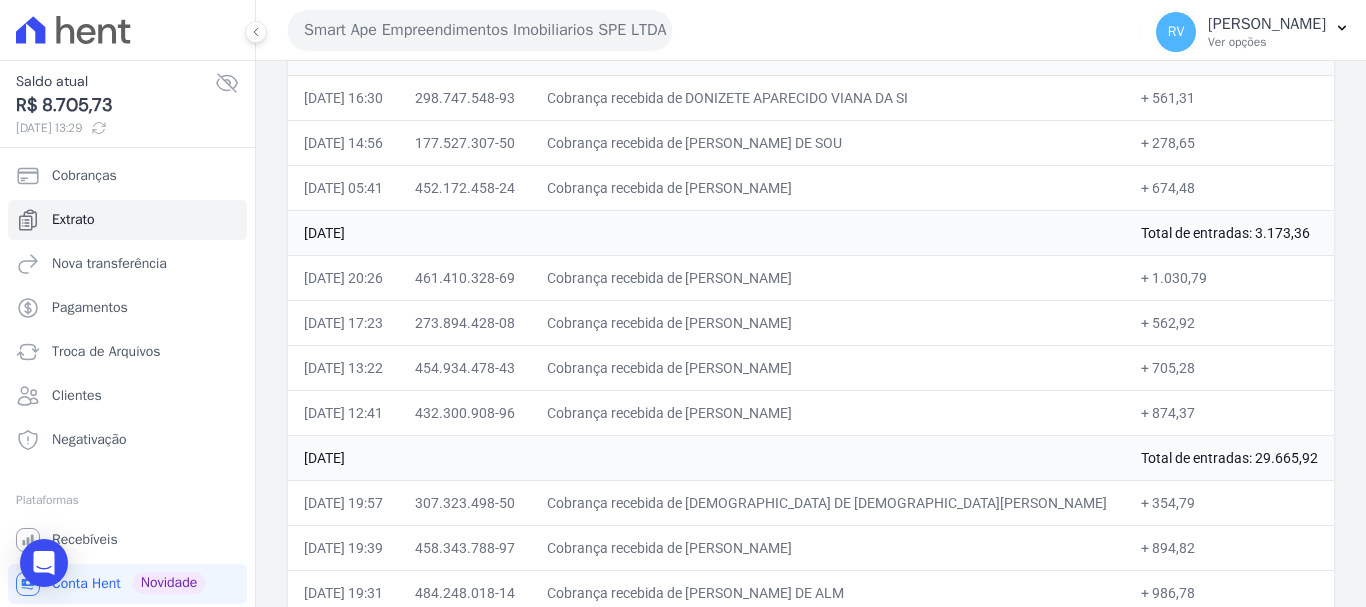 drag, startPoint x: 1110, startPoint y: 278, endPoint x: 1176, endPoint y: 277, distance: 66.007576 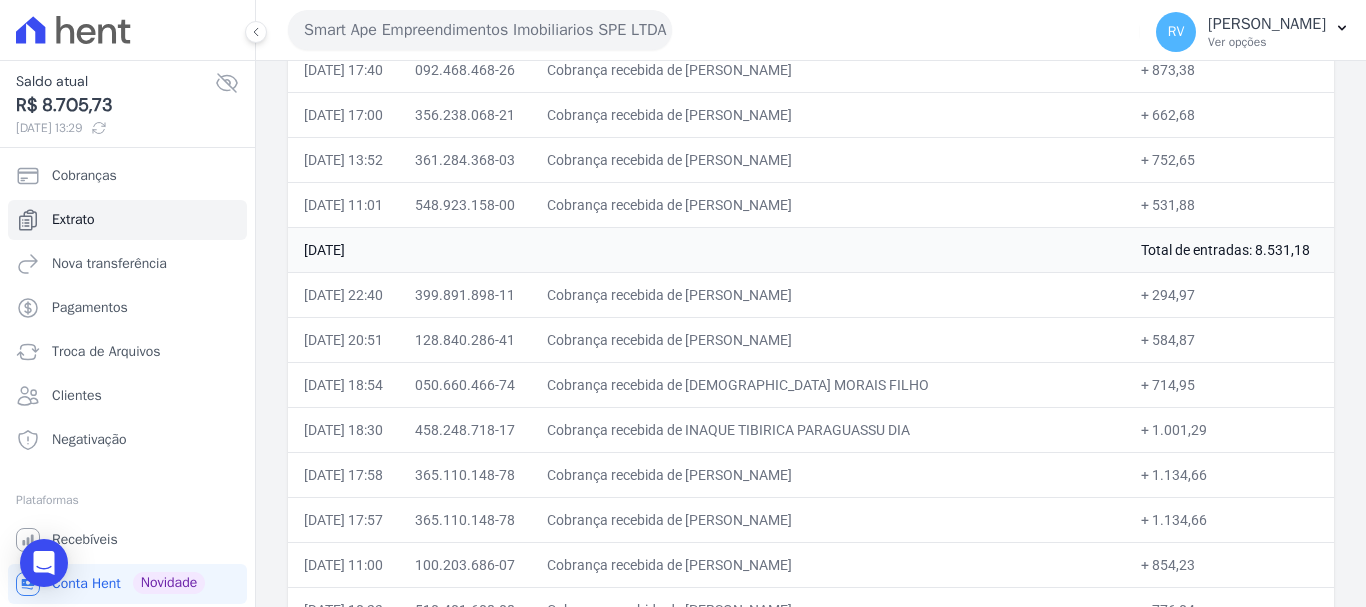 scroll, scrollTop: 6098, scrollLeft: 0, axis: vertical 